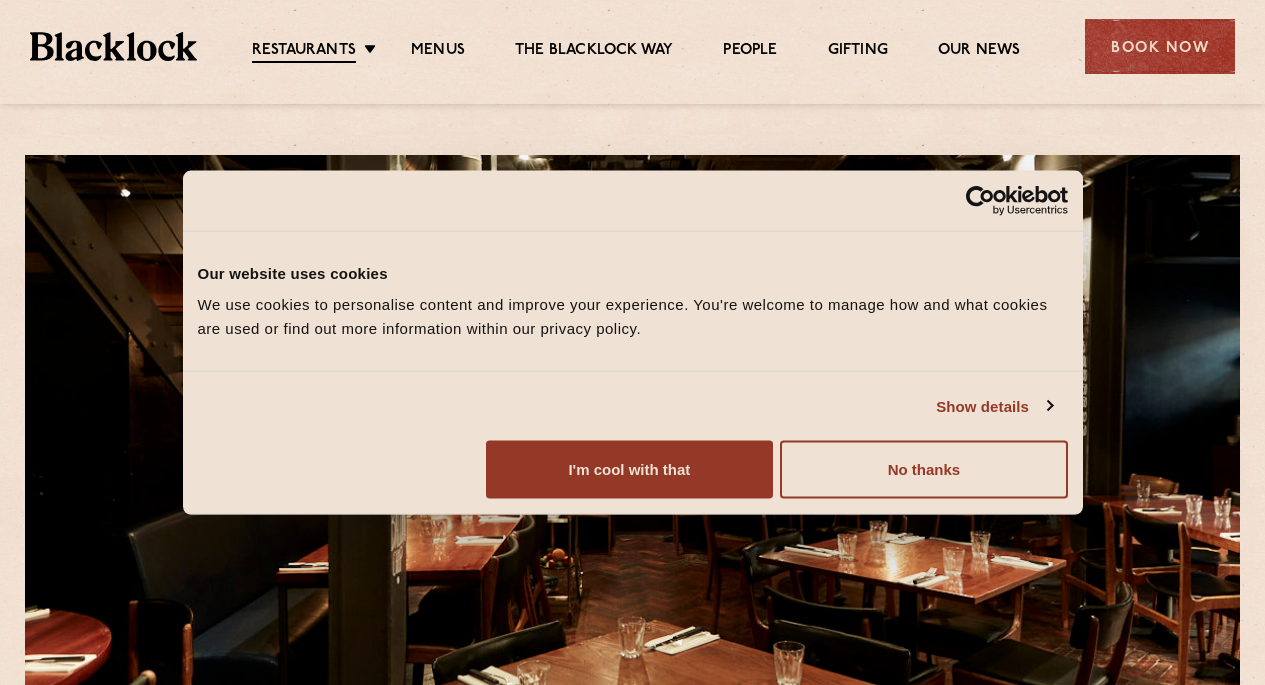 scroll, scrollTop: 0, scrollLeft: 0, axis: both 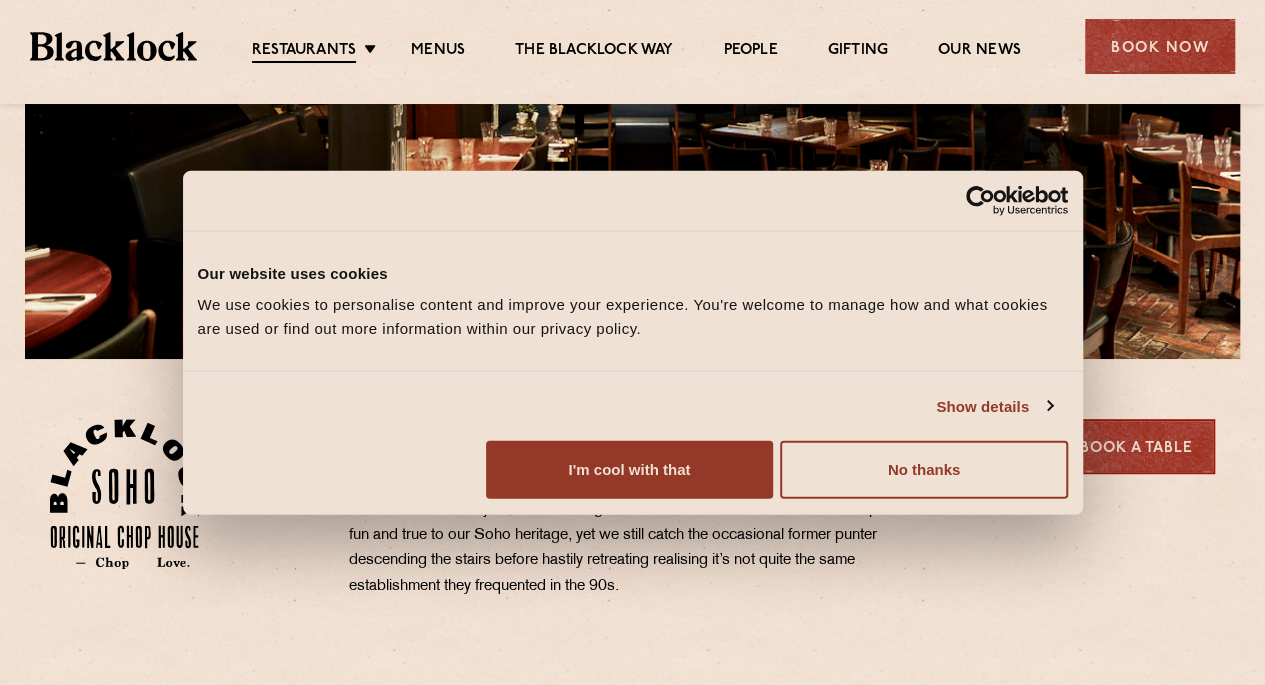 click on "I'm cool with that" at bounding box center [629, 470] 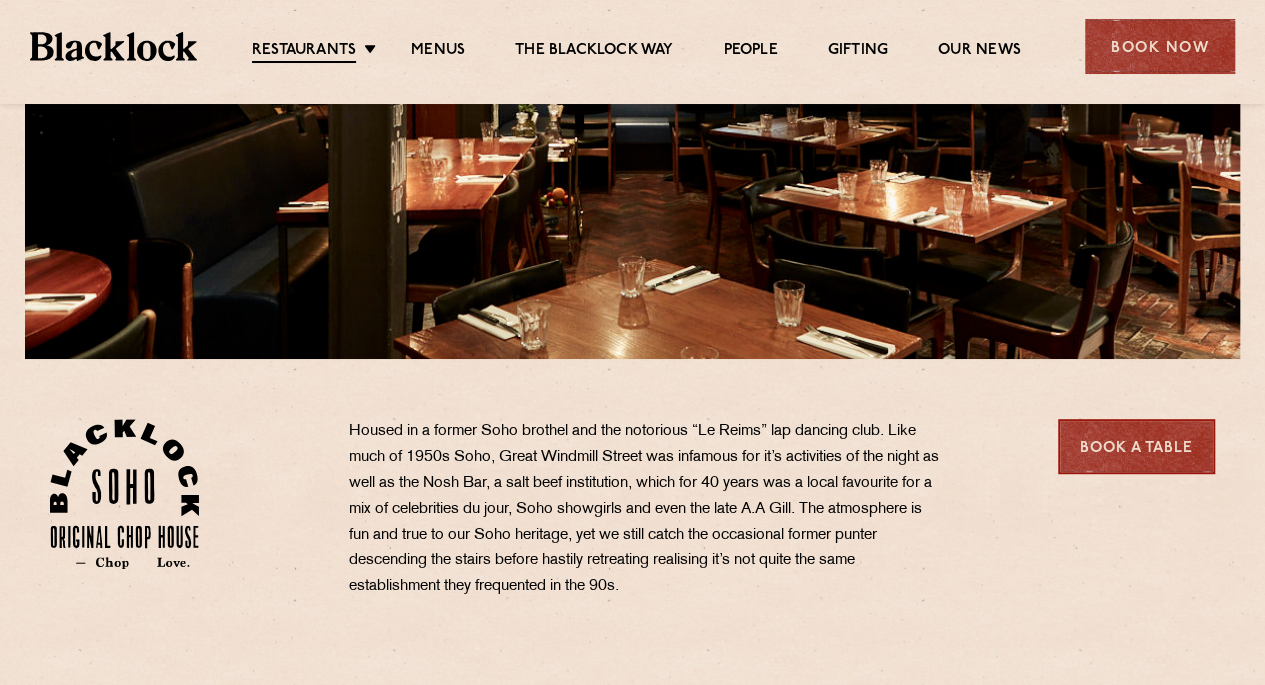 click on "Restaurants" at bounding box center (304, 52) 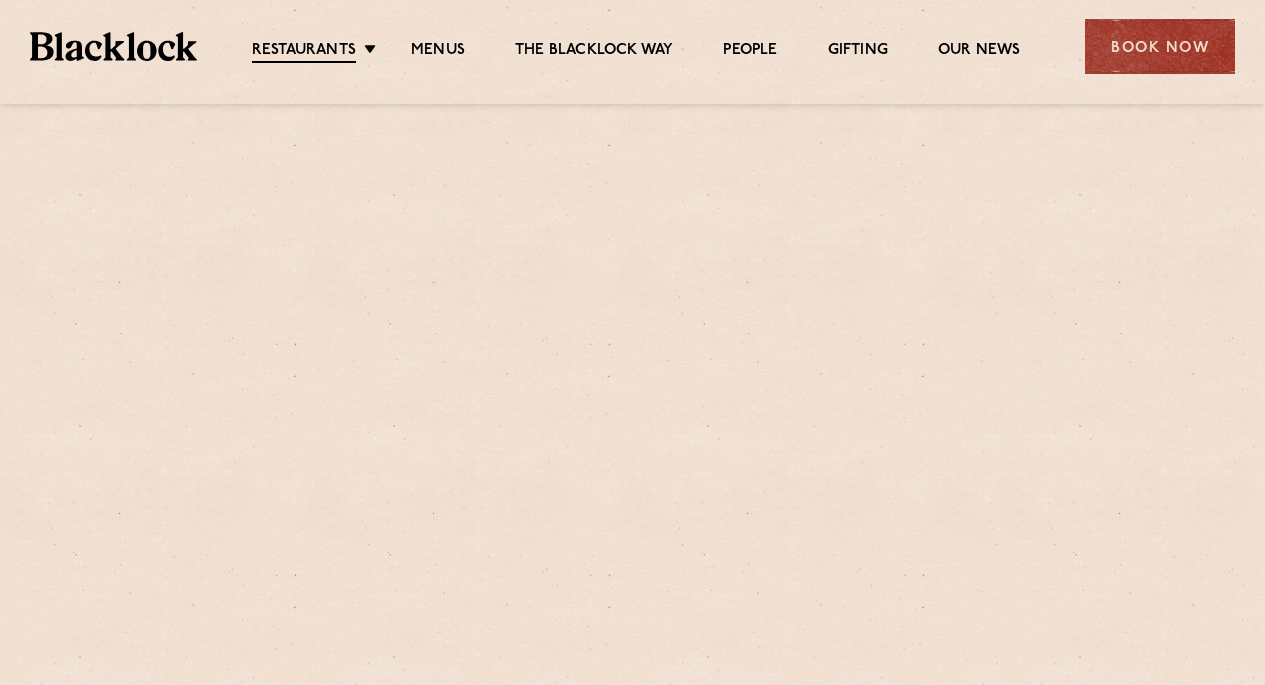 scroll, scrollTop: 0, scrollLeft: 0, axis: both 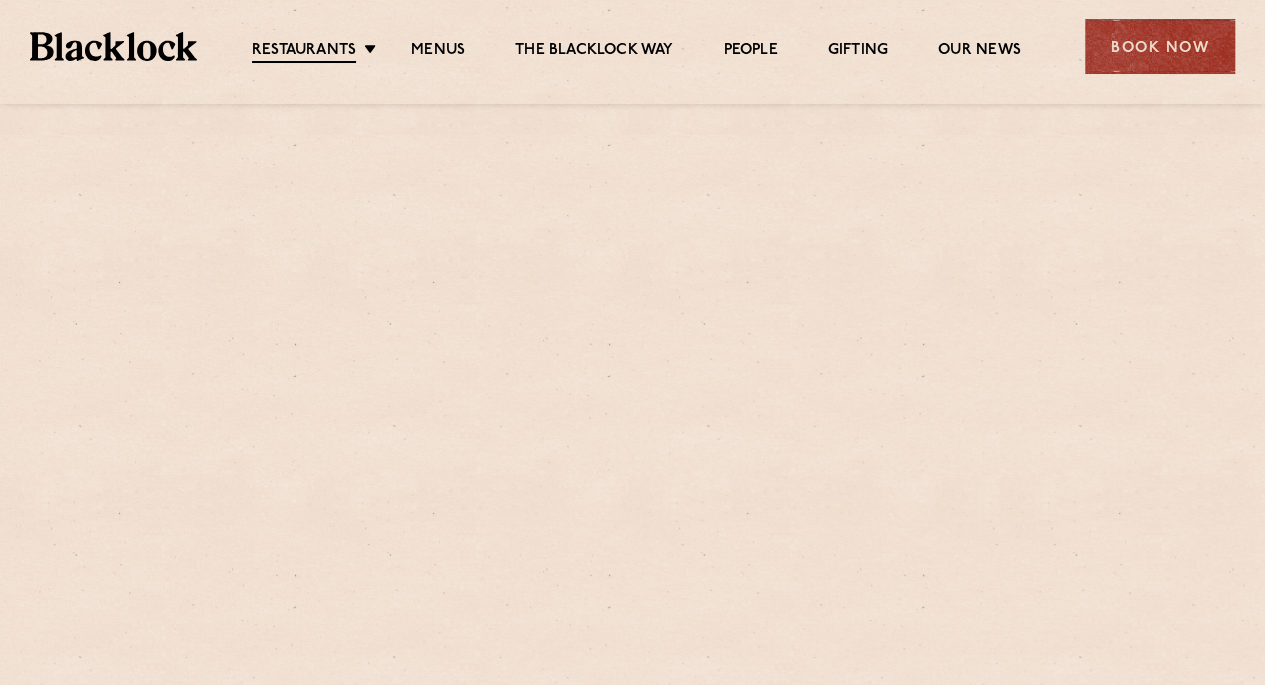 click on "Restaurants Soho City Shoreditch Covent Garden Canary Wharf Manchester Birmingham" at bounding box center (319, 52) 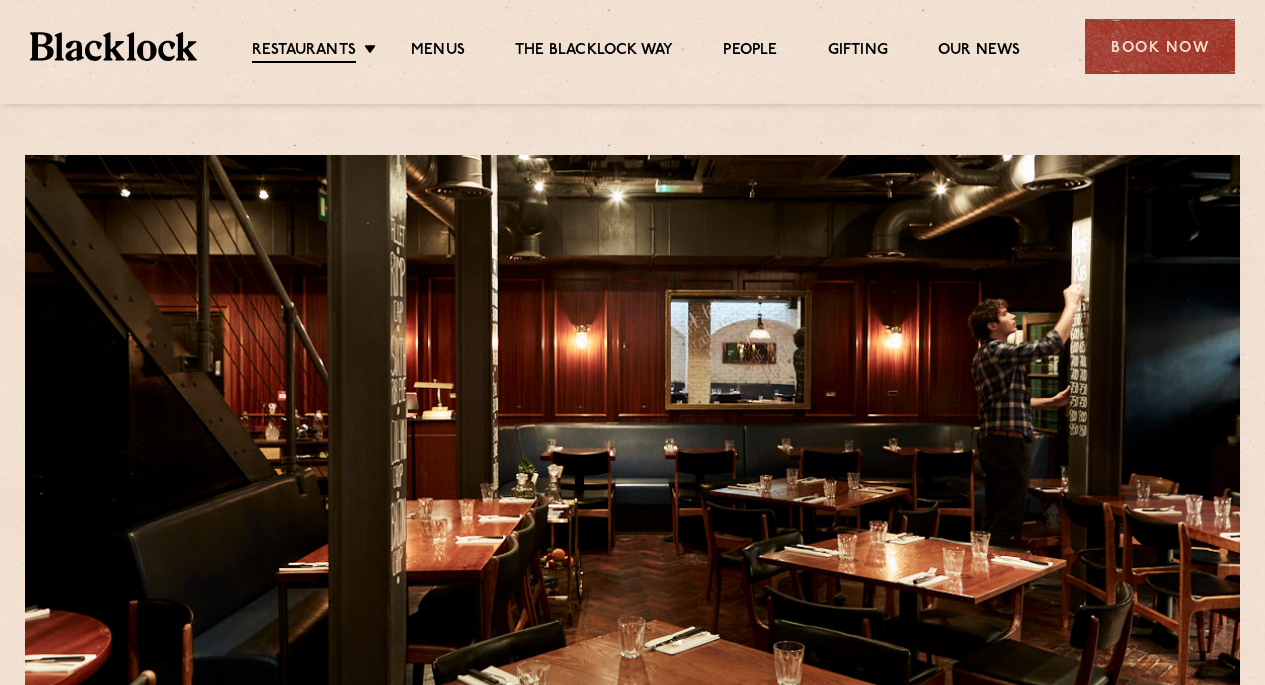 scroll, scrollTop: 0, scrollLeft: 0, axis: both 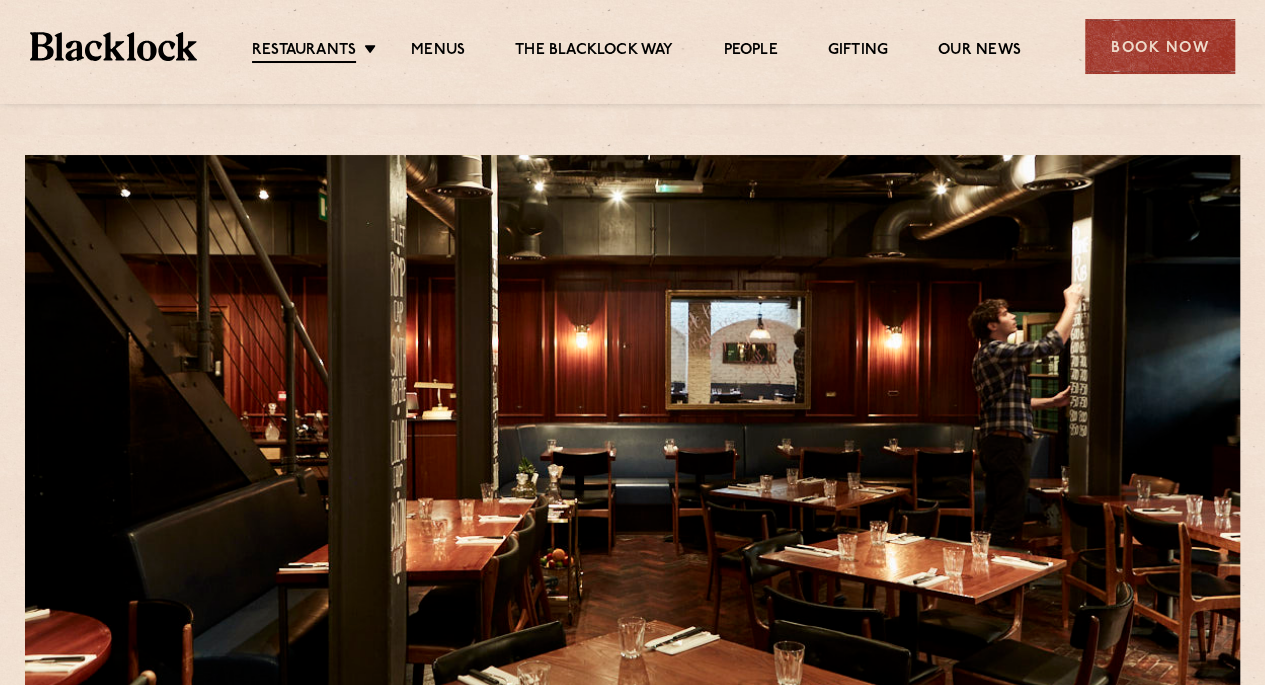 click on "Menus" at bounding box center (438, 51) 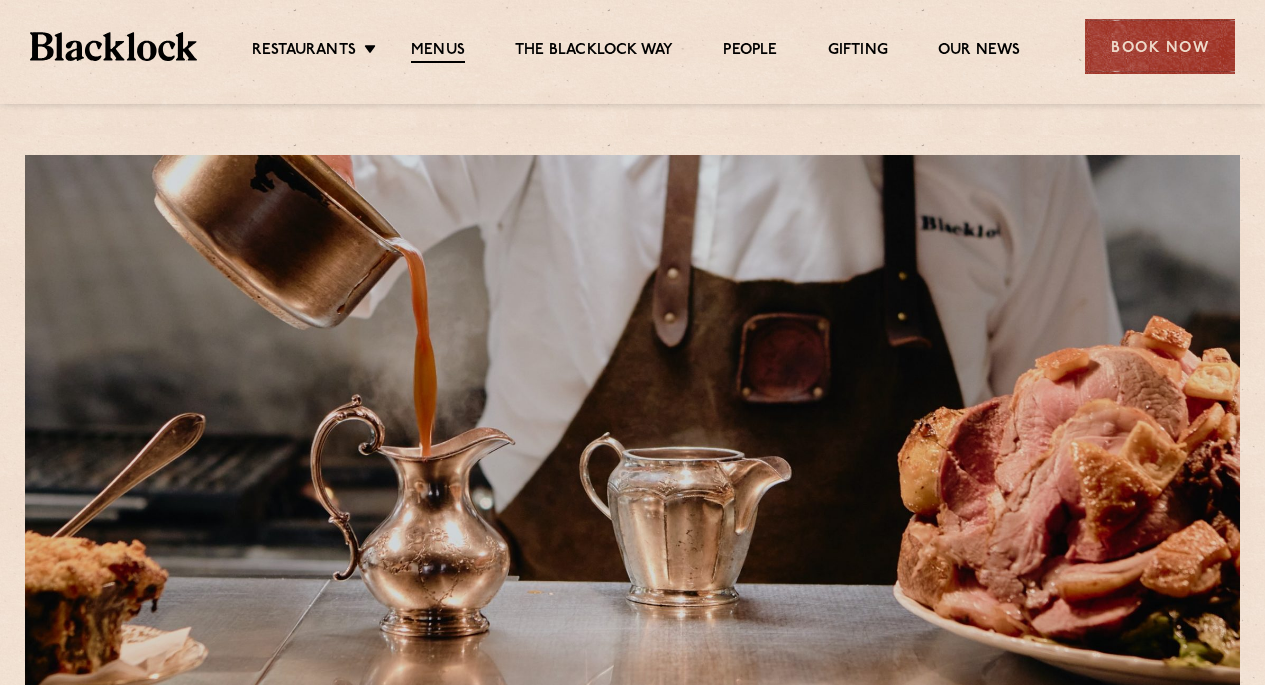 scroll, scrollTop: 0, scrollLeft: 0, axis: both 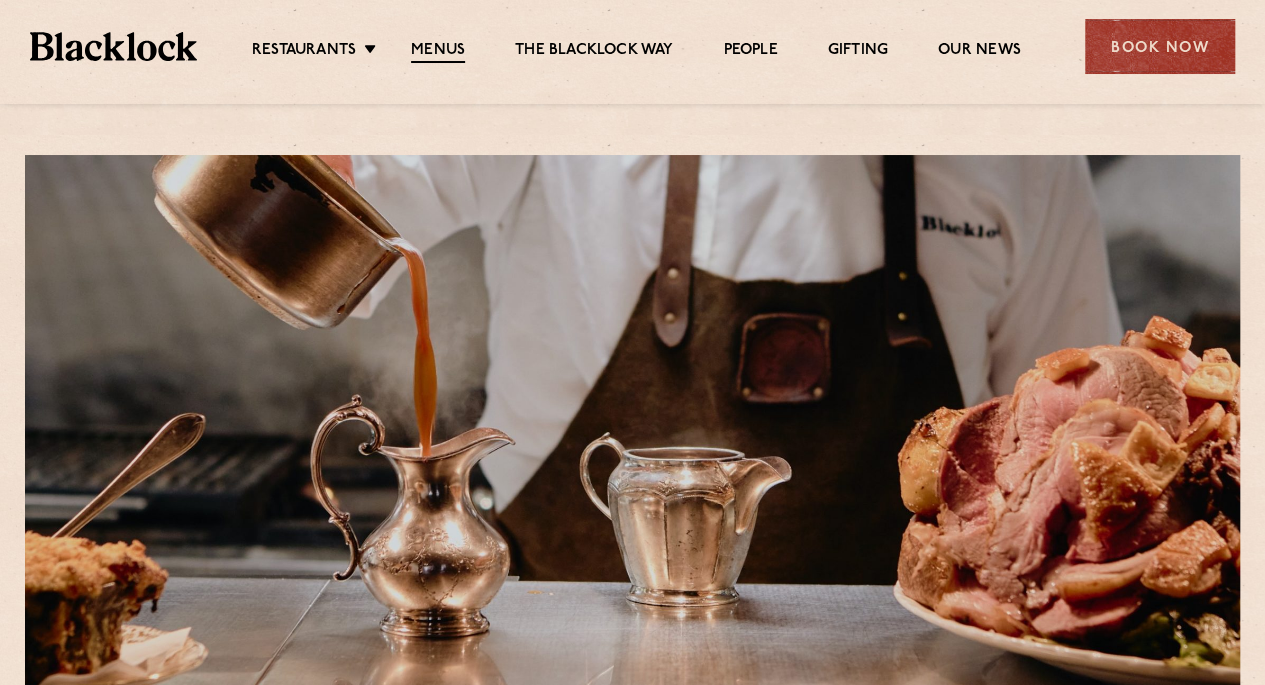 click on "The Blacklock Way" at bounding box center (594, 51) 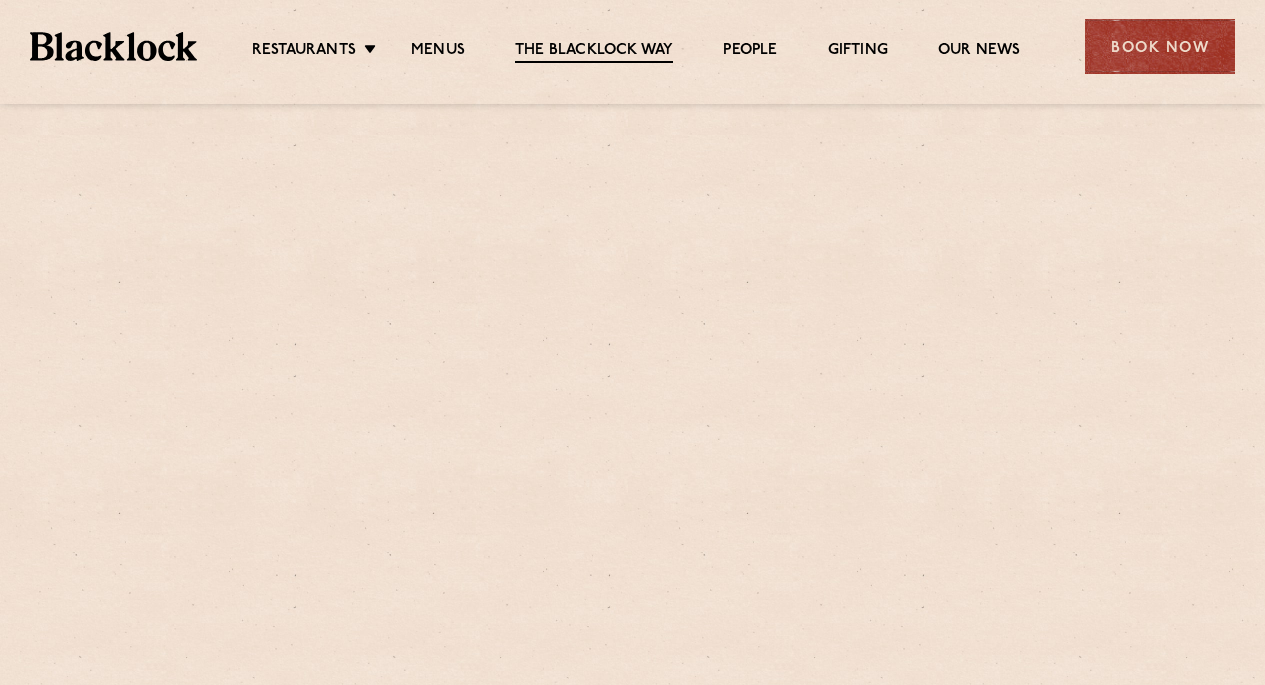 scroll, scrollTop: 0, scrollLeft: 0, axis: both 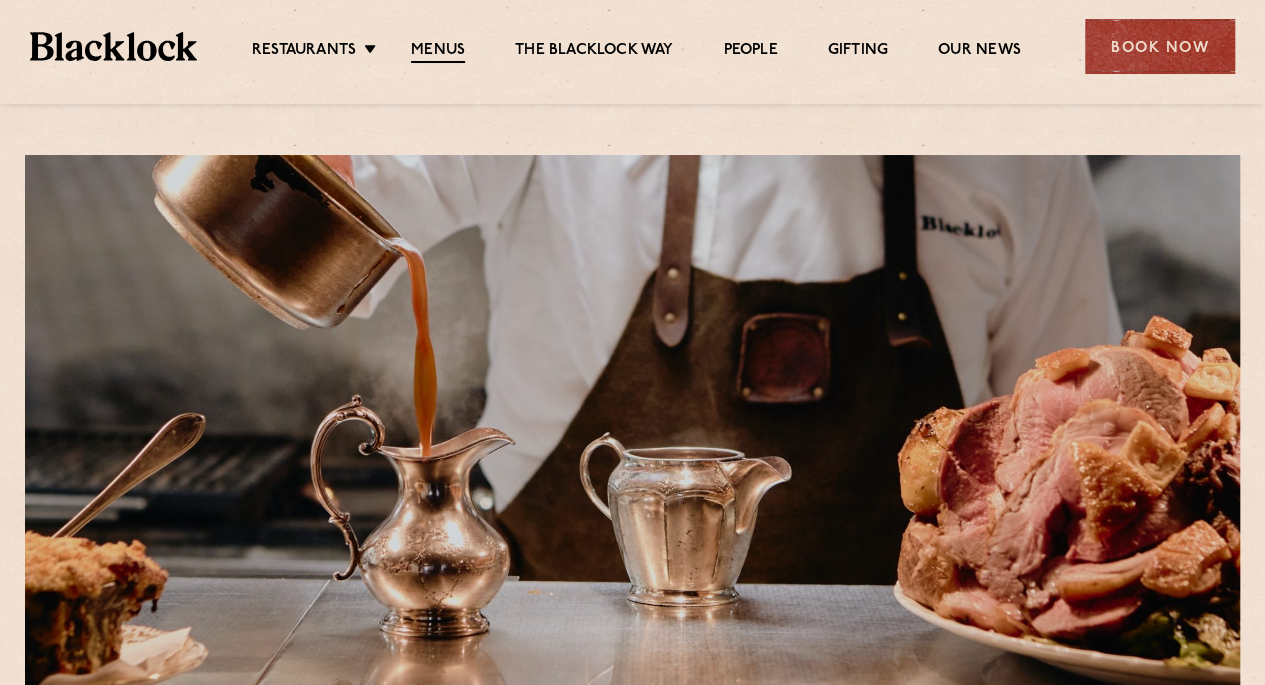 click on "The Blacklock Way" at bounding box center [594, 51] 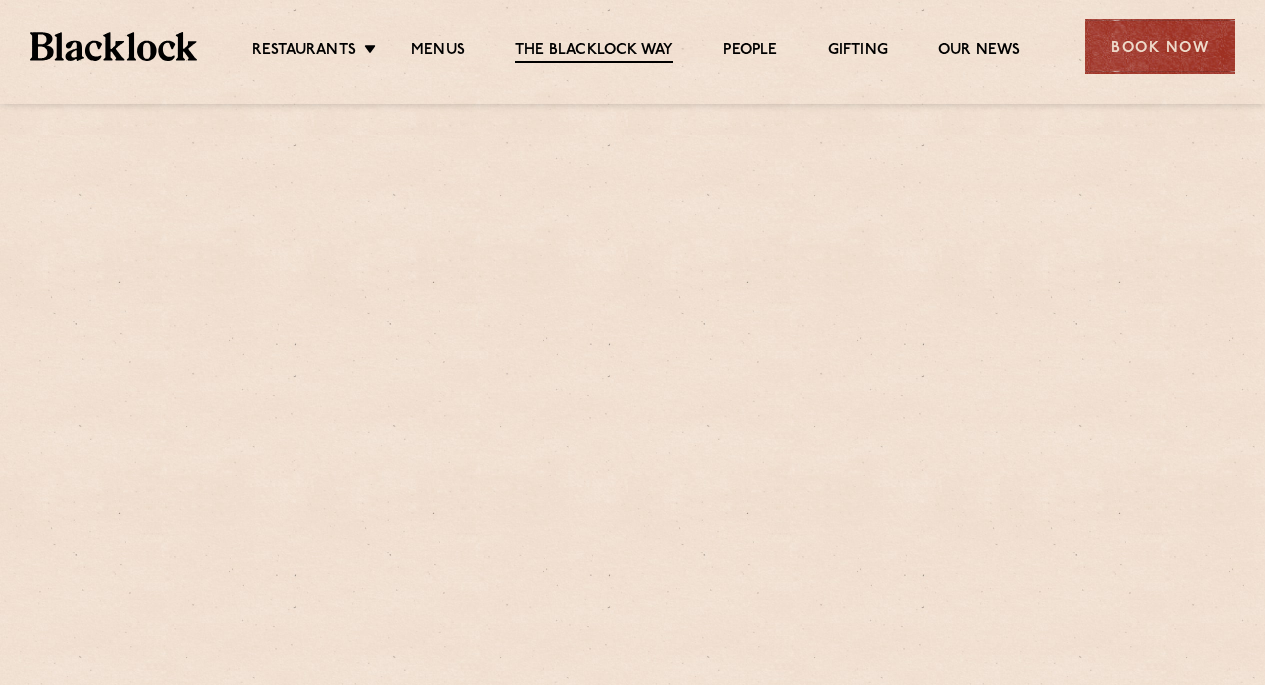 scroll, scrollTop: 0, scrollLeft: 0, axis: both 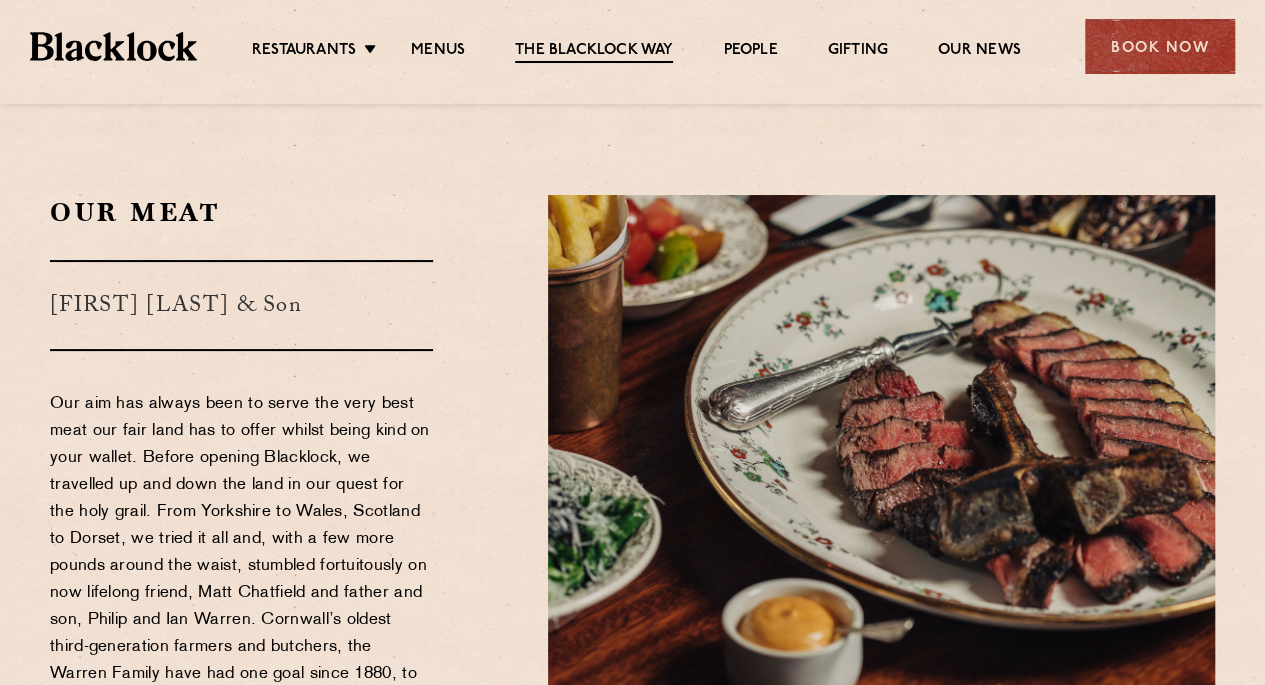 click on "People" at bounding box center [750, 51] 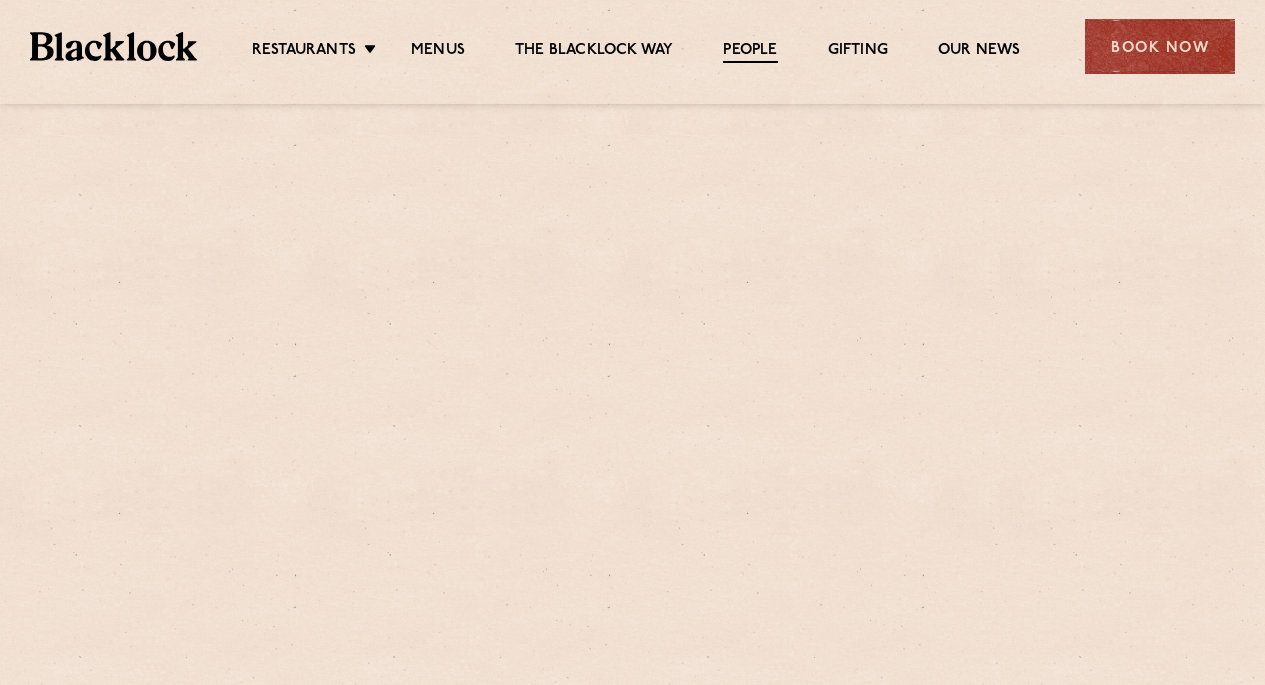 scroll, scrollTop: 0, scrollLeft: 0, axis: both 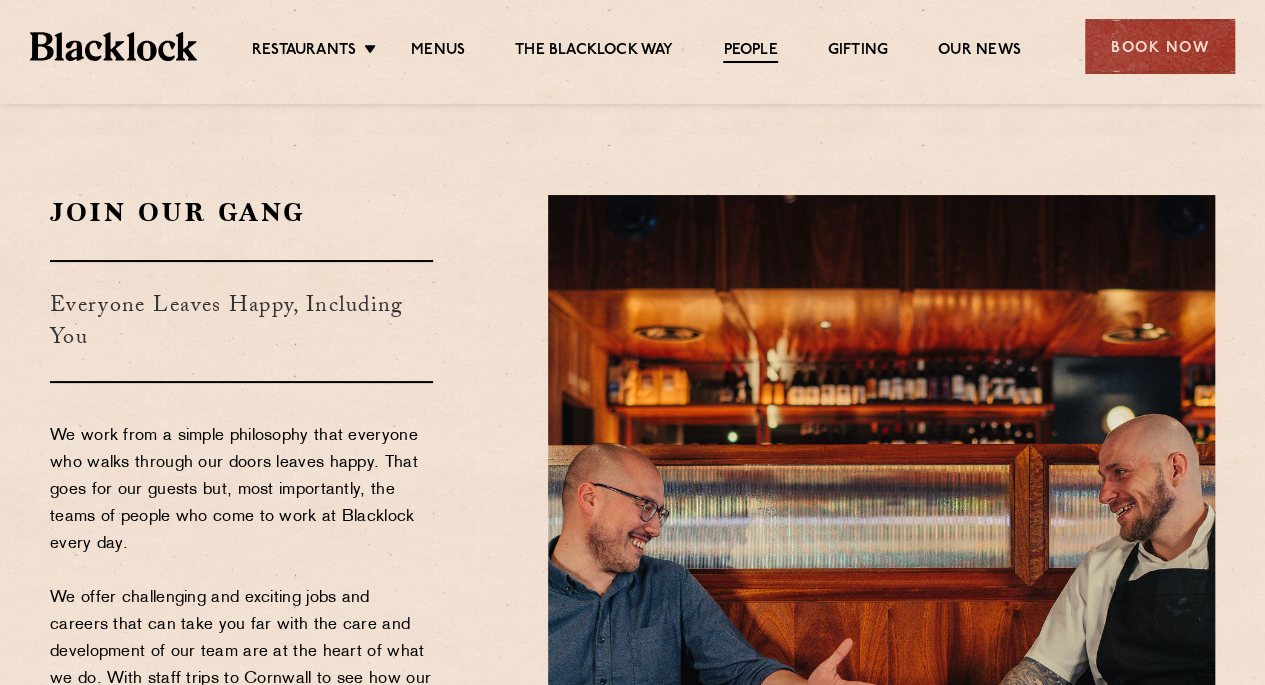 click on "Menus" at bounding box center [438, 51] 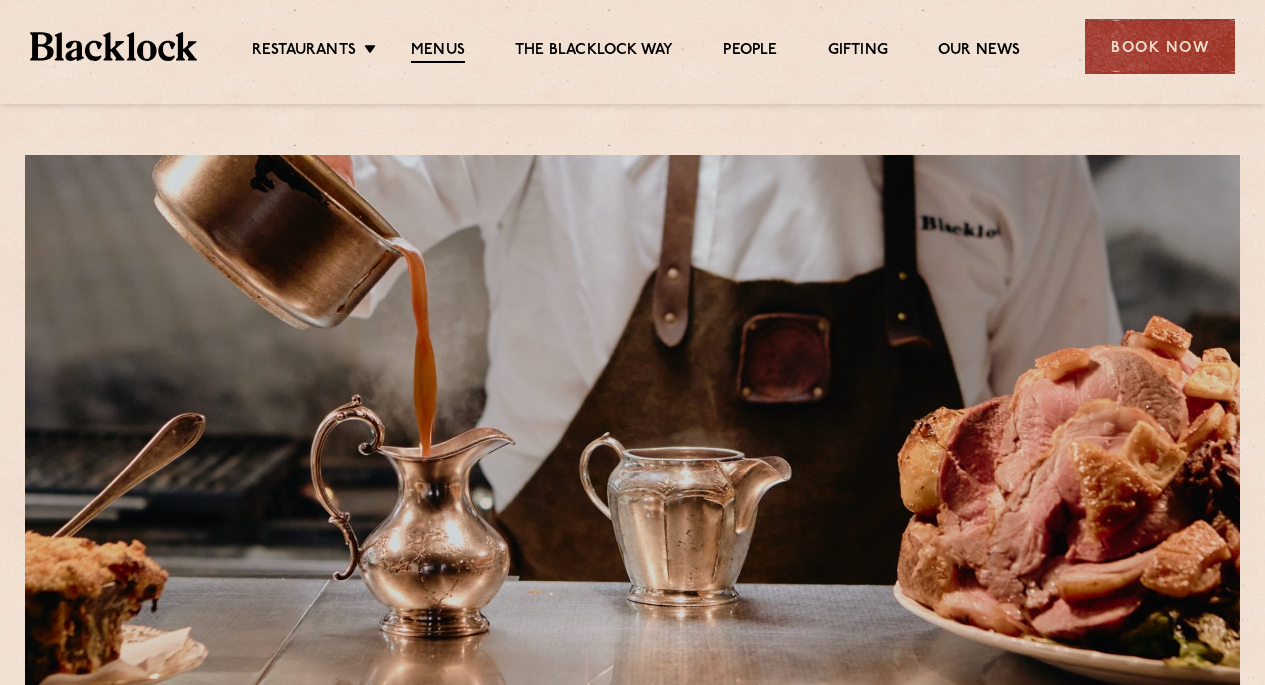 scroll, scrollTop: 0, scrollLeft: 0, axis: both 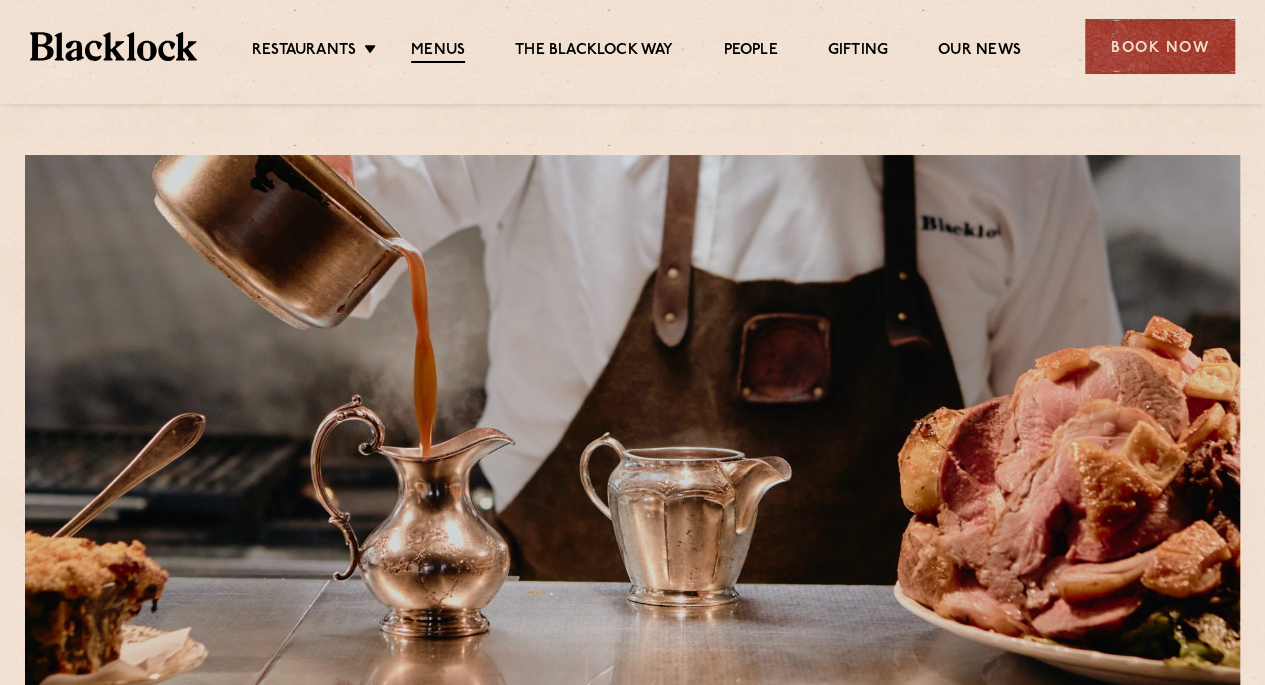 click on "Restaurants" at bounding box center (304, 51) 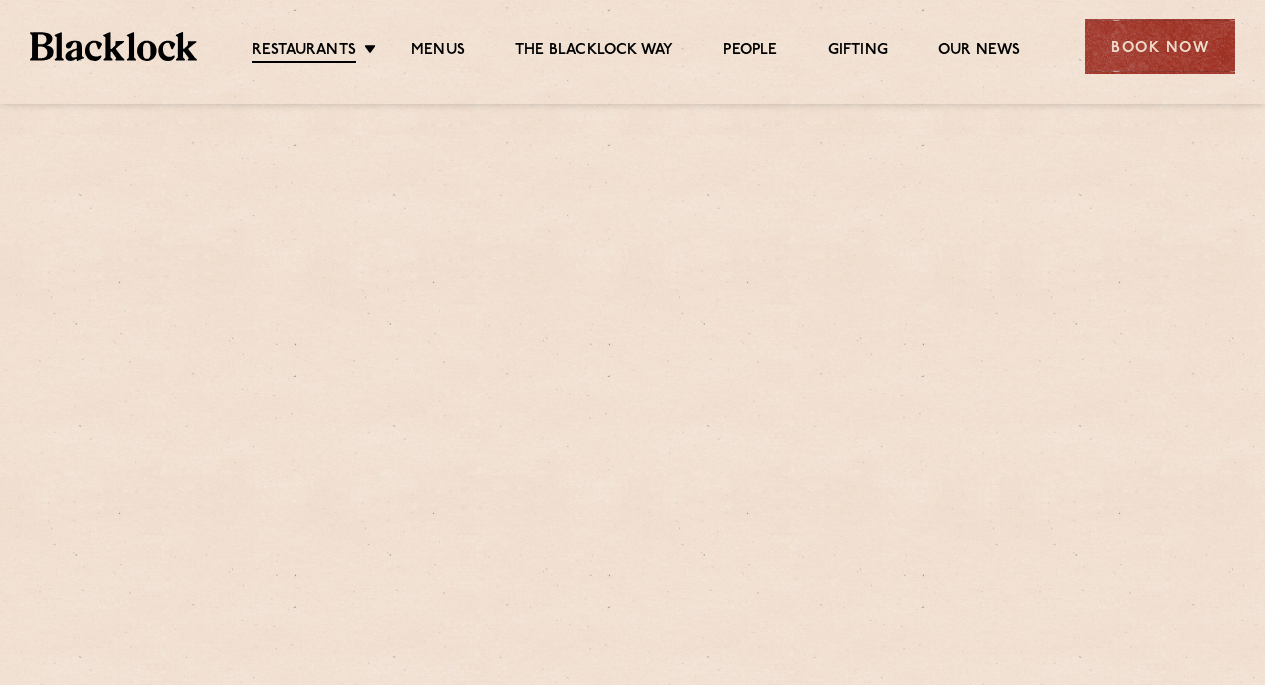 scroll, scrollTop: 0, scrollLeft: 0, axis: both 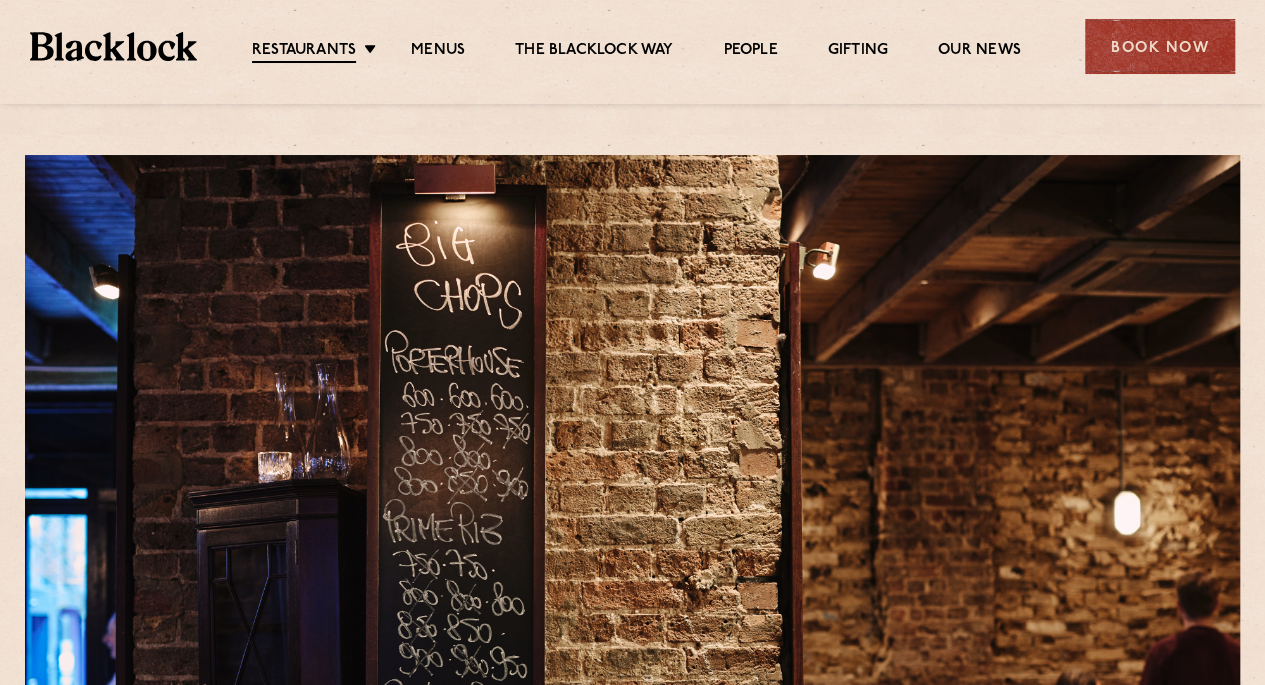 click at bounding box center (113, 46) 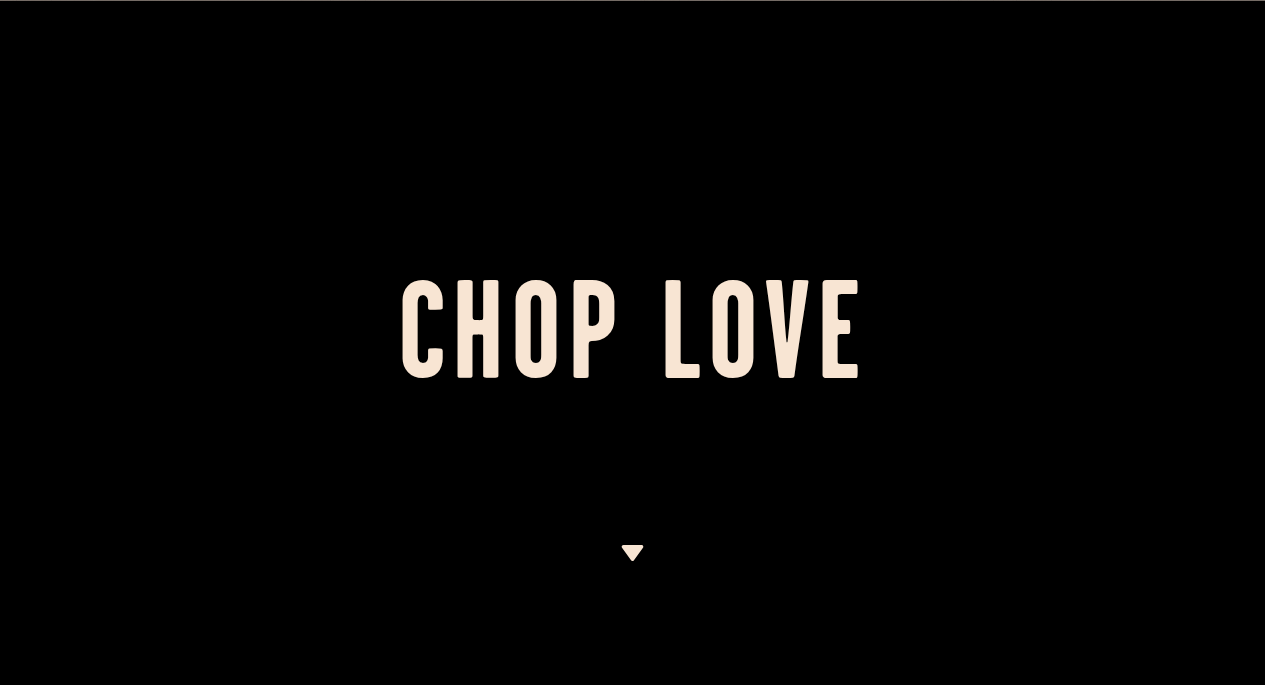 scroll, scrollTop: 0, scrollLeft: 0, axis: both 